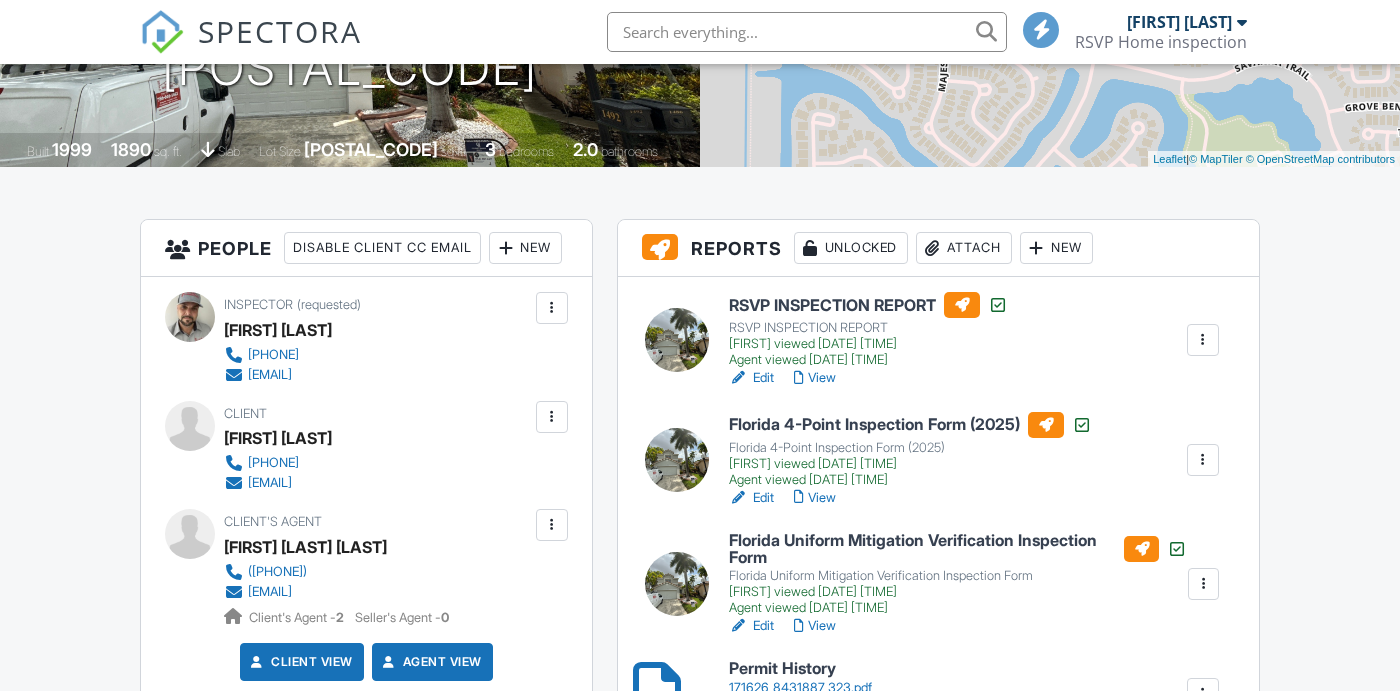 scroll, scrollTop: 505, scrollLeft: 0, axis: vertical 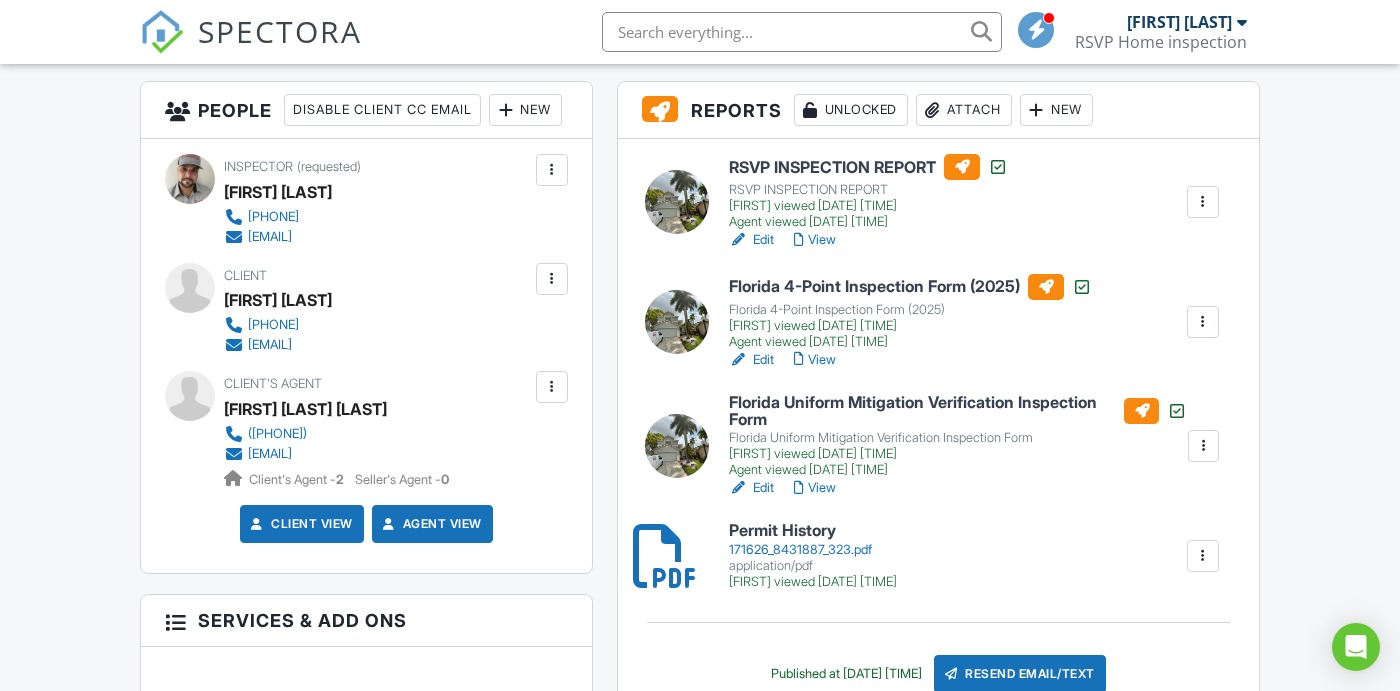 click on "<p>RSVP INSPECTION REPORT
RSVP INSPECTION REPORT
[FIRST] viewed [DATE] [TIME]
Agent viewed [DATE] [TIME]
Edit
View
Copy
View Log
RRB Log
Delete
Florida 4-Point Inspection Form (2025)
Florida 4-Point Inspection Form (2025)
[FIRST] viewed [DATE] [TIME]
Agent viewed [DATE] [TIME]
Edit
View
Copy
View Log
RRB Log
Delete
Florida Uniform Mitigation Verification Inspection Form
Florida Uniform Mitigation Verification Inspection Form
[FIRST] viewed [DATE] [TIME]
Agent viewed [DATE] [TIME]
Edit
View
Copy
View Log
RRB Log
Delete
Permit History
171626_8431887_323.pdf
application/pdf
[FIRST] viewed [DATE] [TIME]
Delete
Published at [DATE] [TIME]" at bounding box center (938, 423) 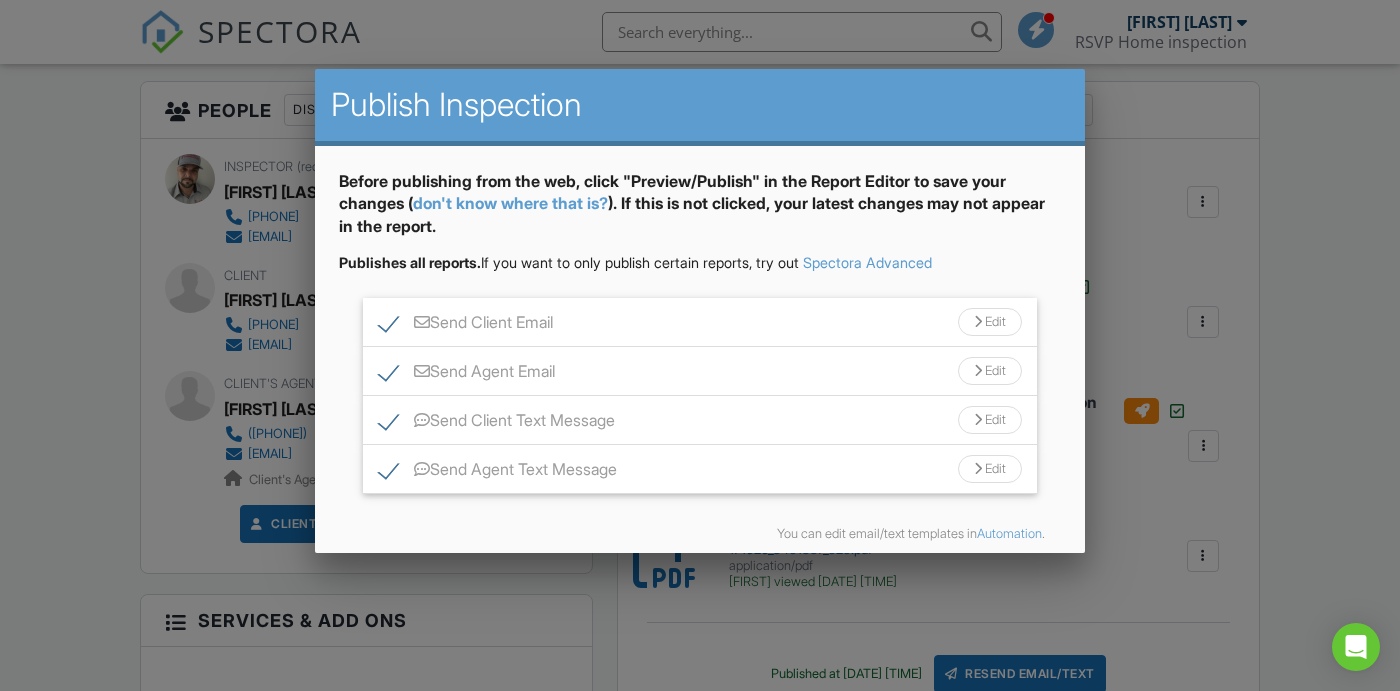 scroll, scrollTop: 85, scrollLeft: 0, axis: vertical 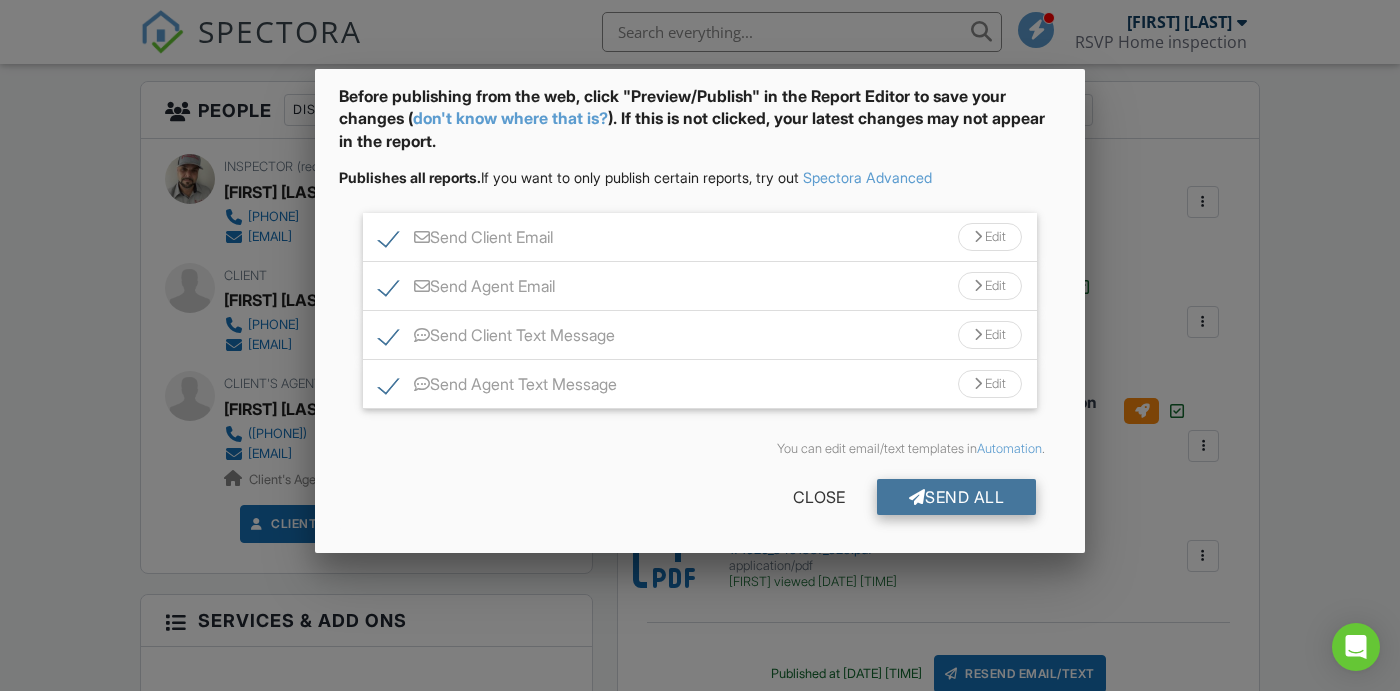 click on "Send All" at bounding box center (957, 497) 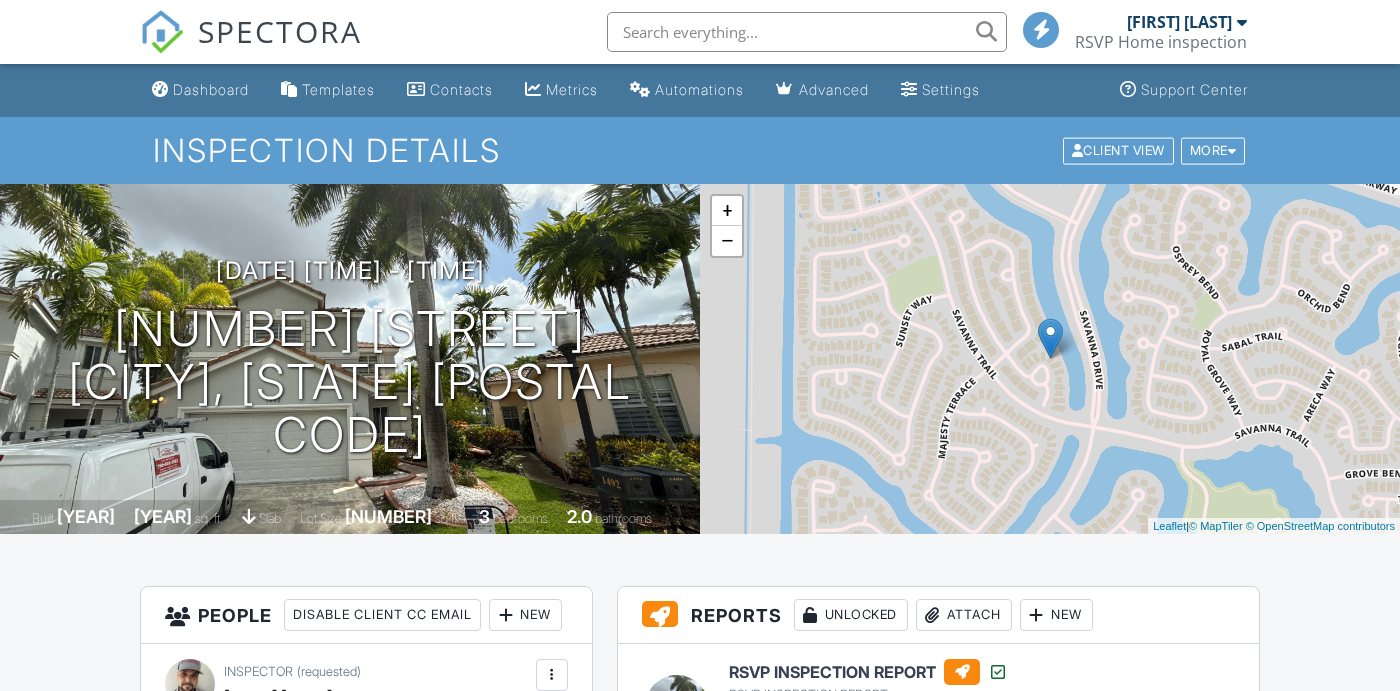 scroll, scrollTop: 505, scrollLeft: 0, axis: vertical 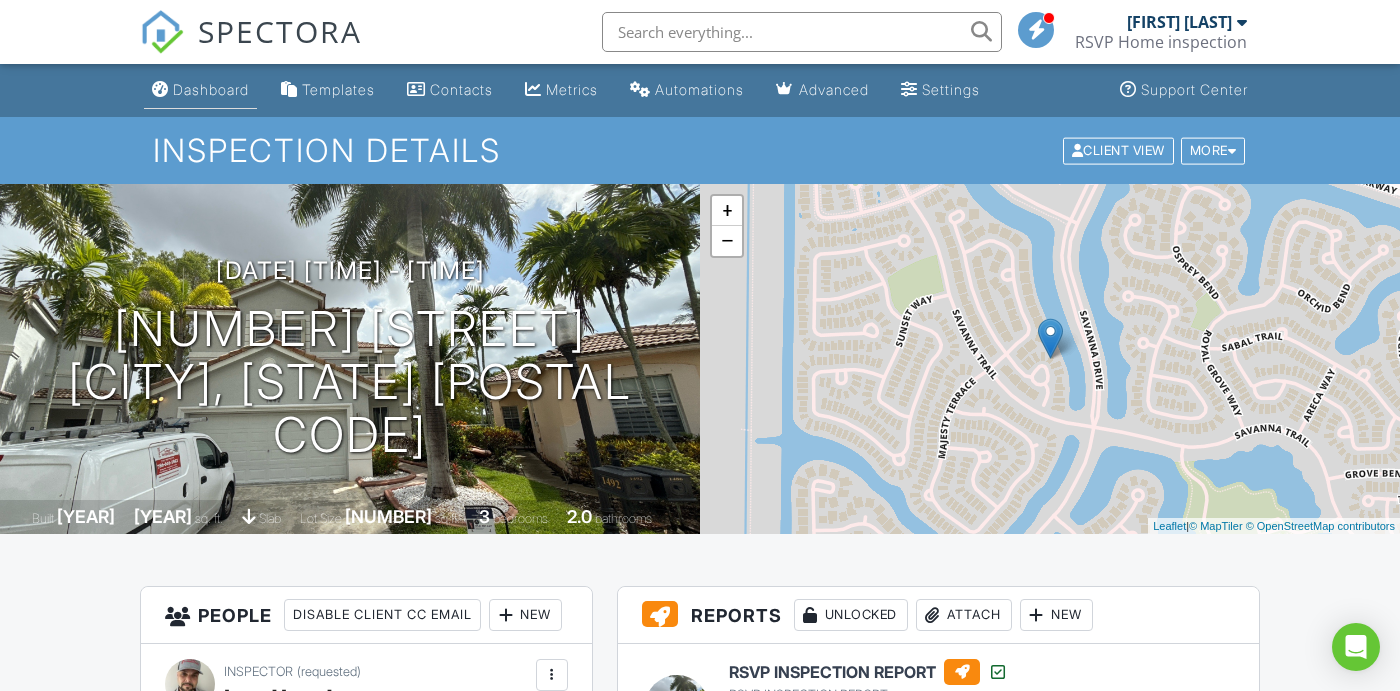 click on "Dashboard" at bounding box center (211, 89) 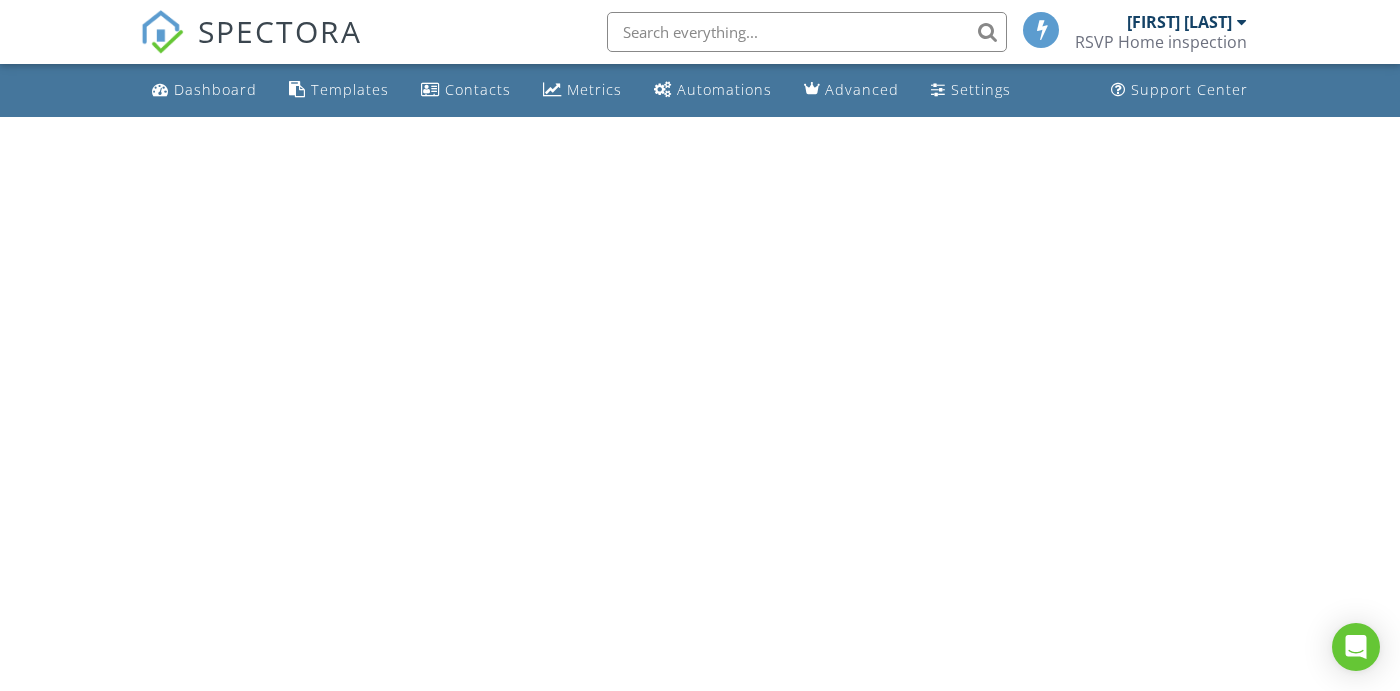 scroll, scrollTop: 0, scrollLeft: 0, axis: both 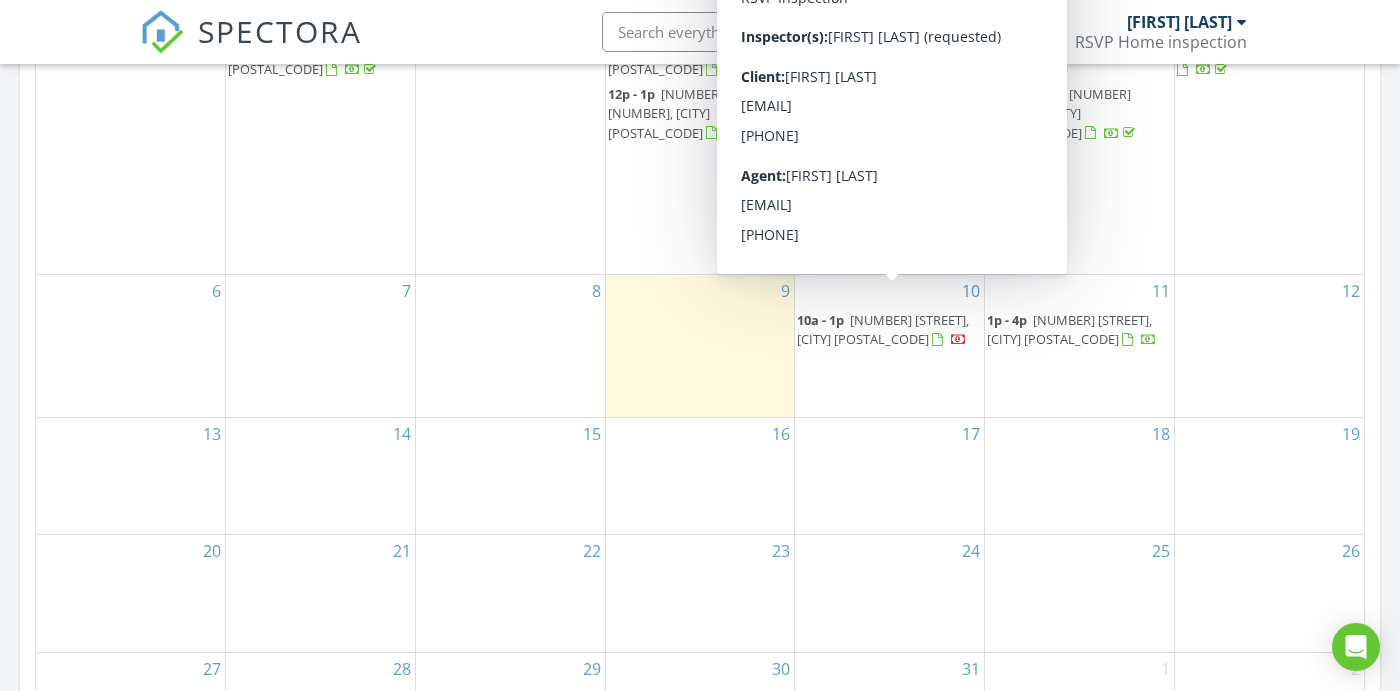 click on "[NUMBER] [STREET], [CITY] [POSTAL_CODE]" at bounding box center [883, 329] 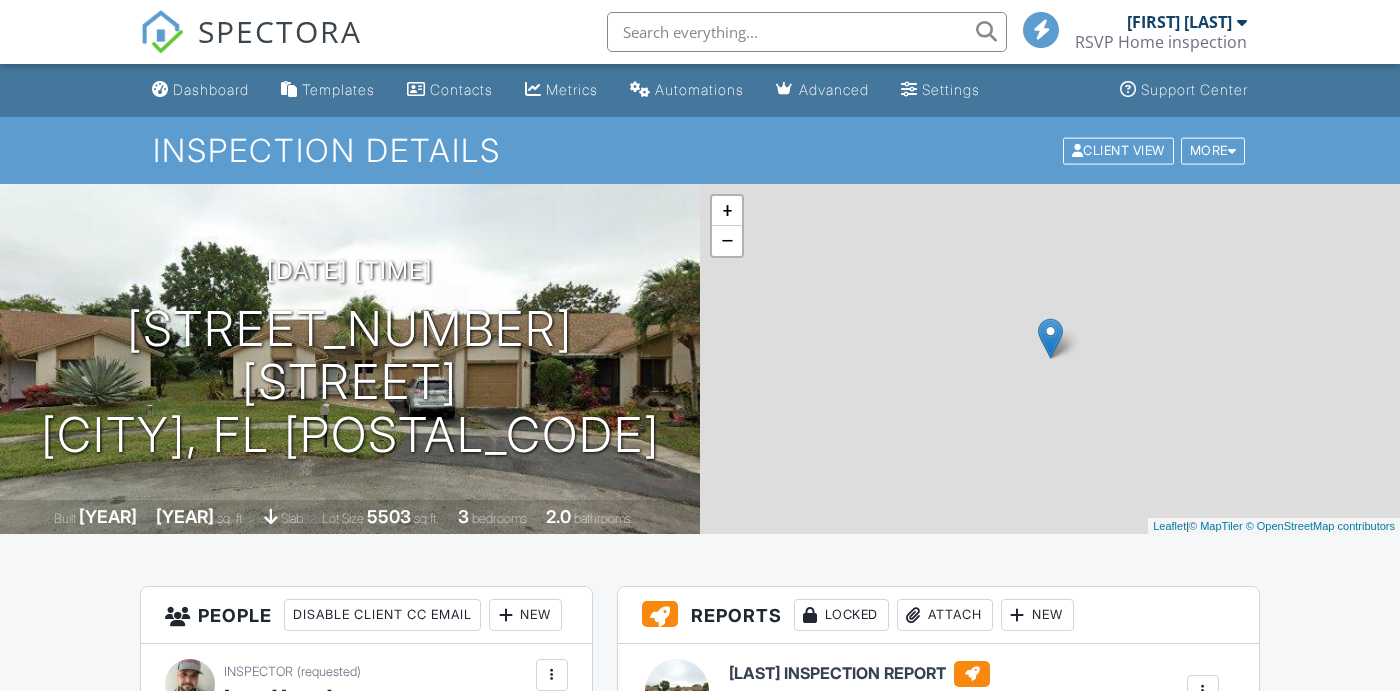 scroll, scrollTop: 0, scrollLeft: 0, axis: both 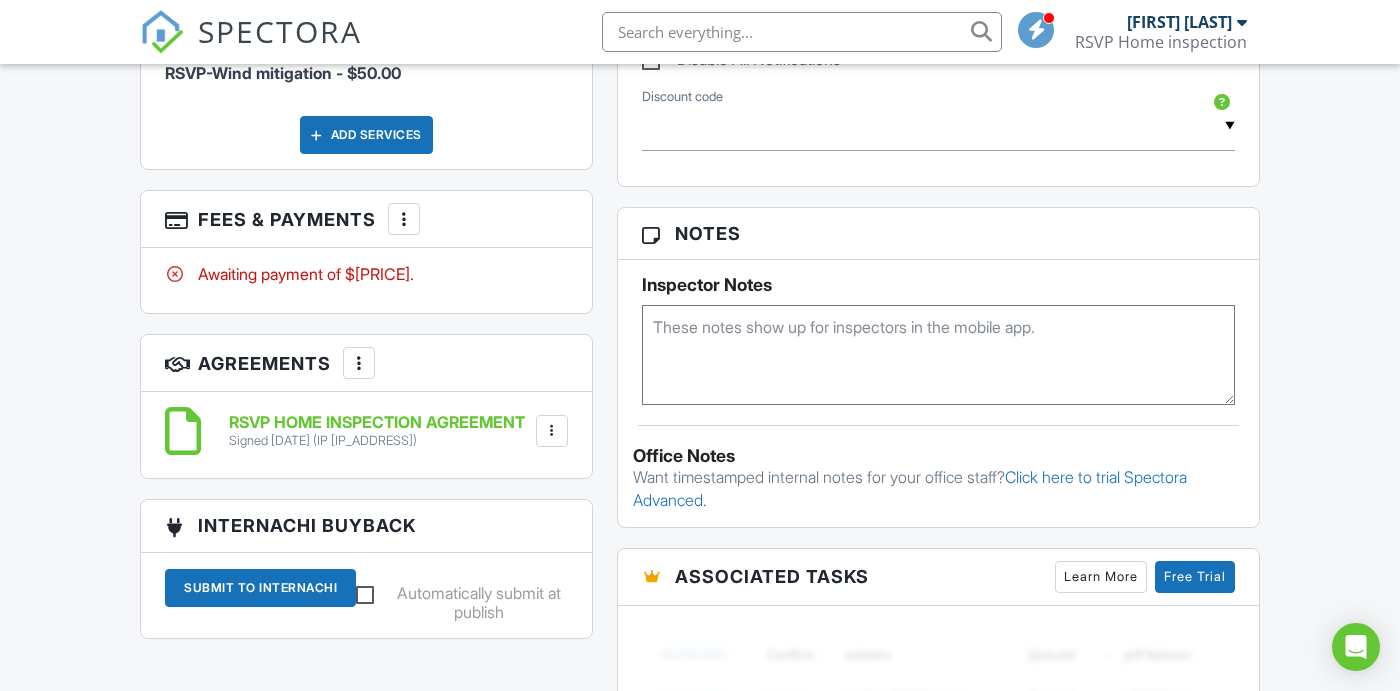 click at bounding box center [404, 219] 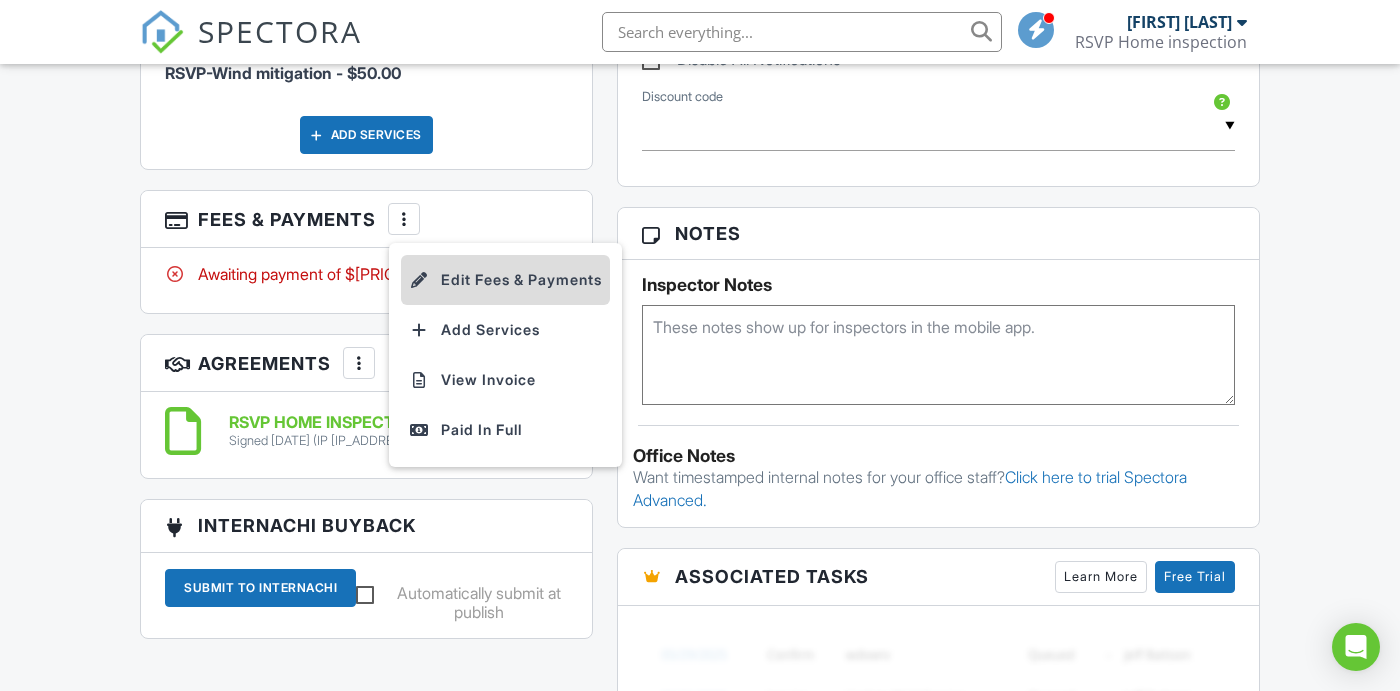 click on "Edit Fees & Payments" at bounding box center [505, 280] 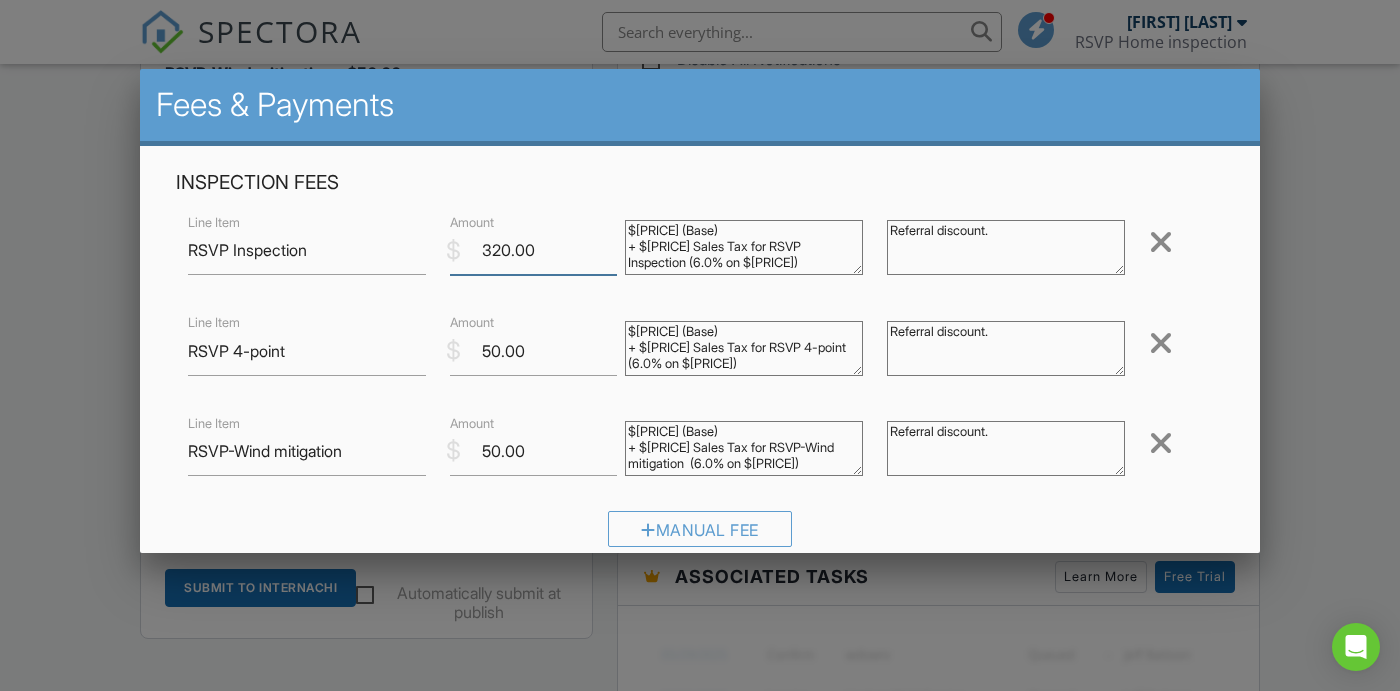 click on "320.00" at bounding box center [533, 250] 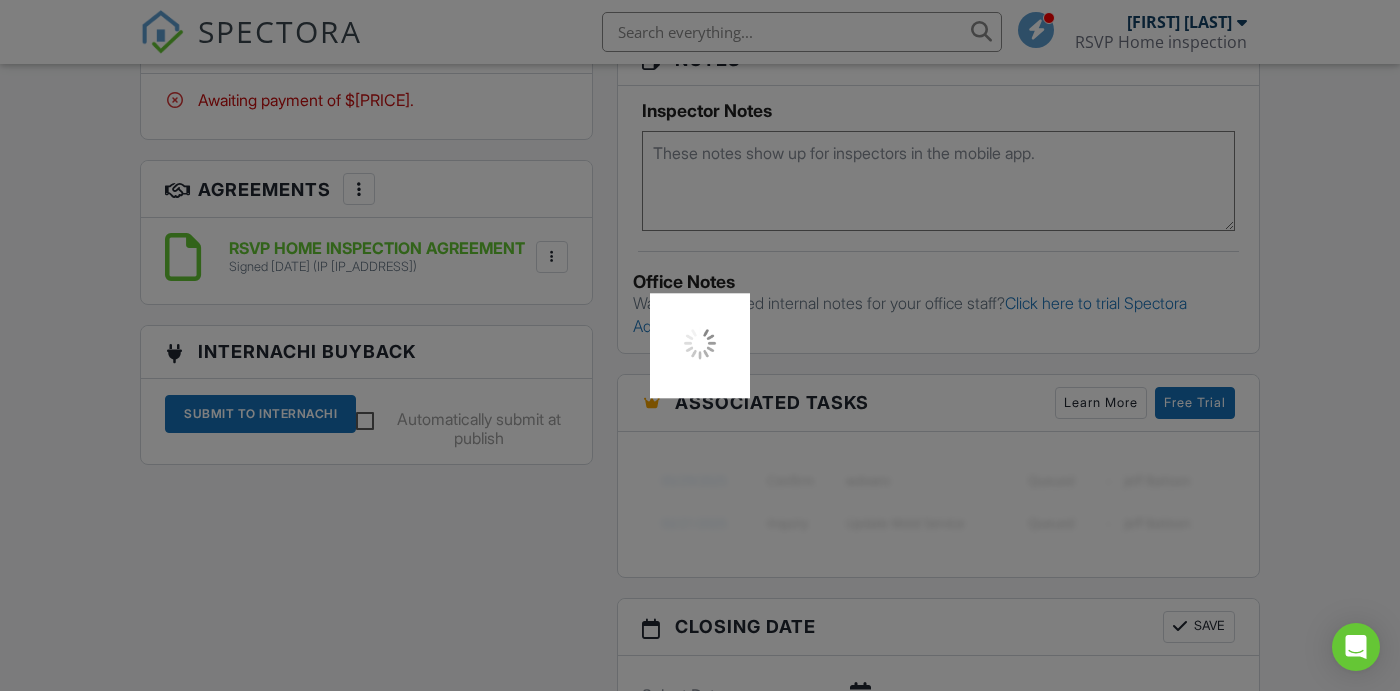 scroll, scrollTop: 1484, scrollLeft: 0, axis: vertical 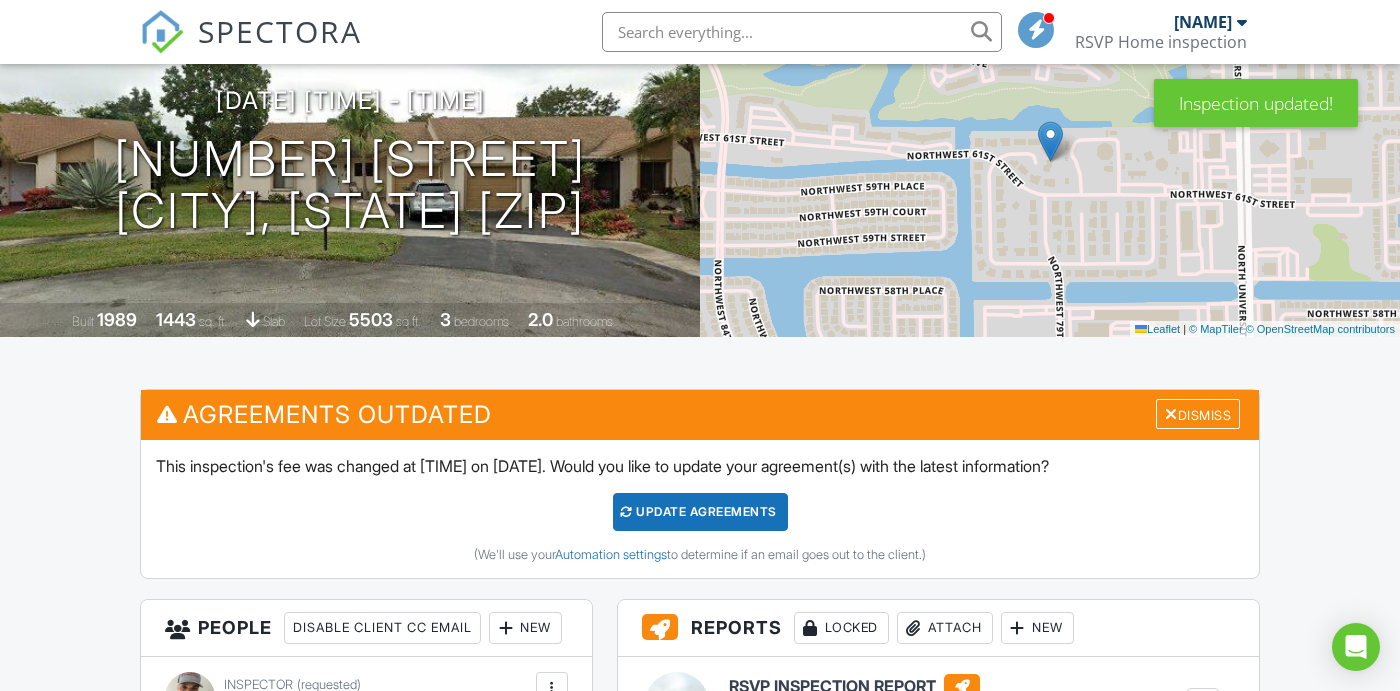 click on "Update Agreements" at bounding box center (700, 512) 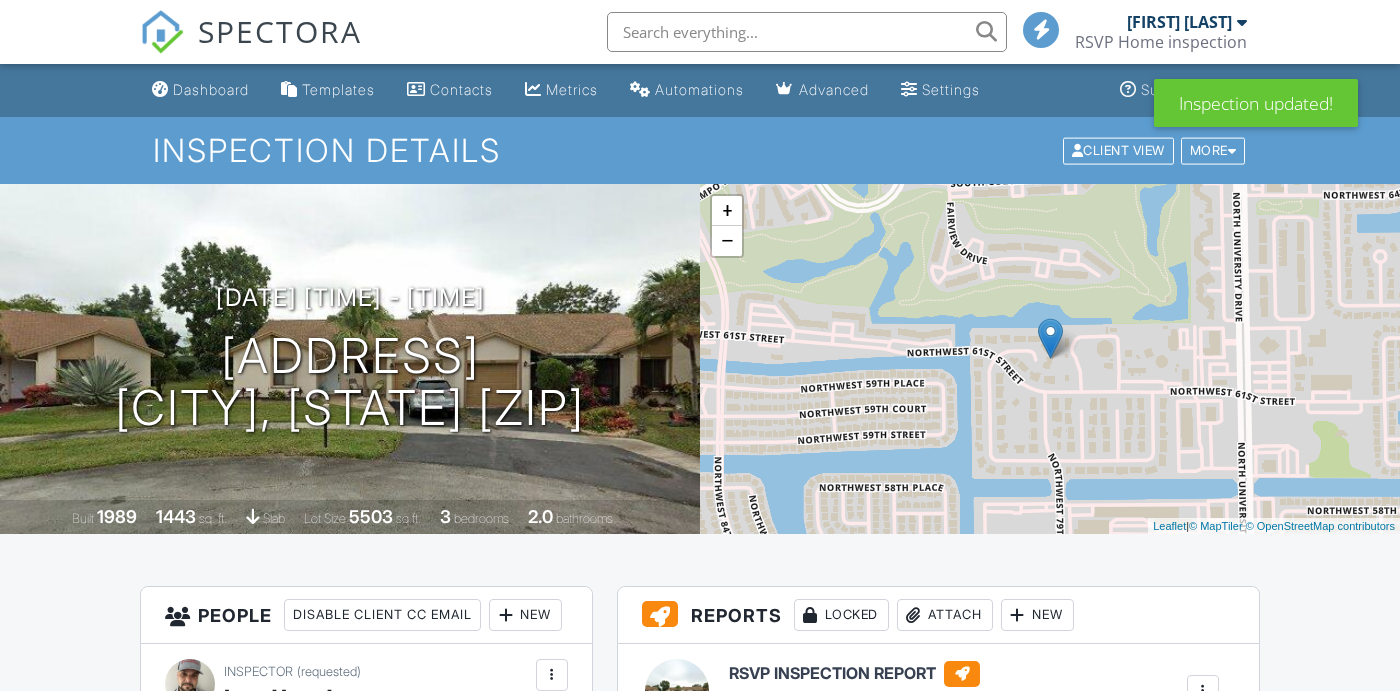 scroll, scrollTop: 1395, scrollLeft: 0, axis: vertical 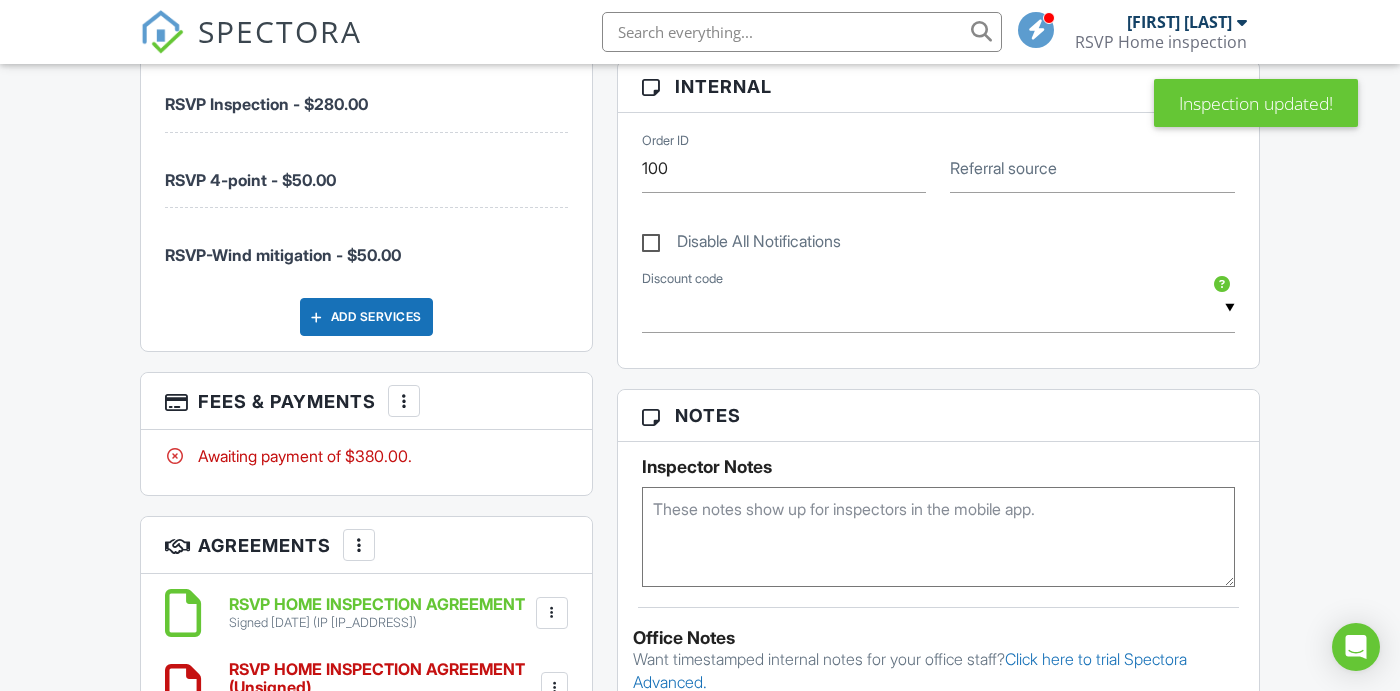 click at bounding box center (404, 401) 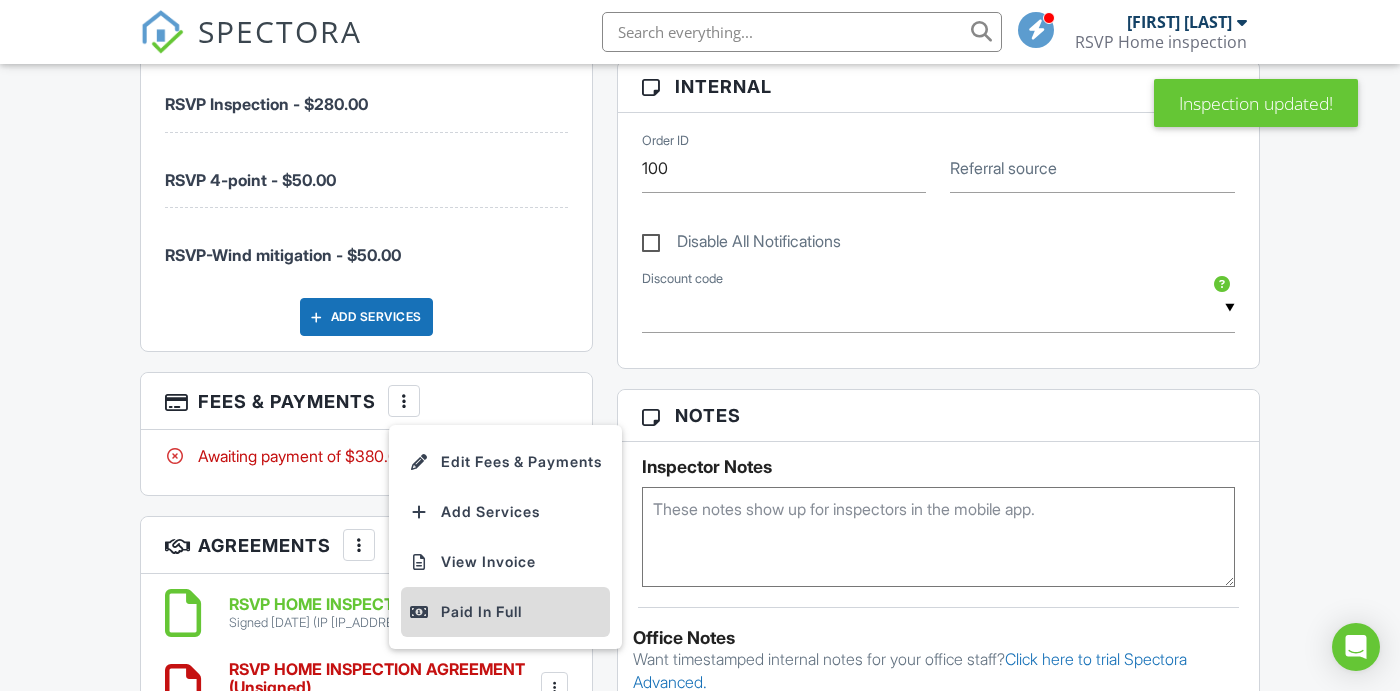 click on "Paid In Full" at bounding box center [505, 612] 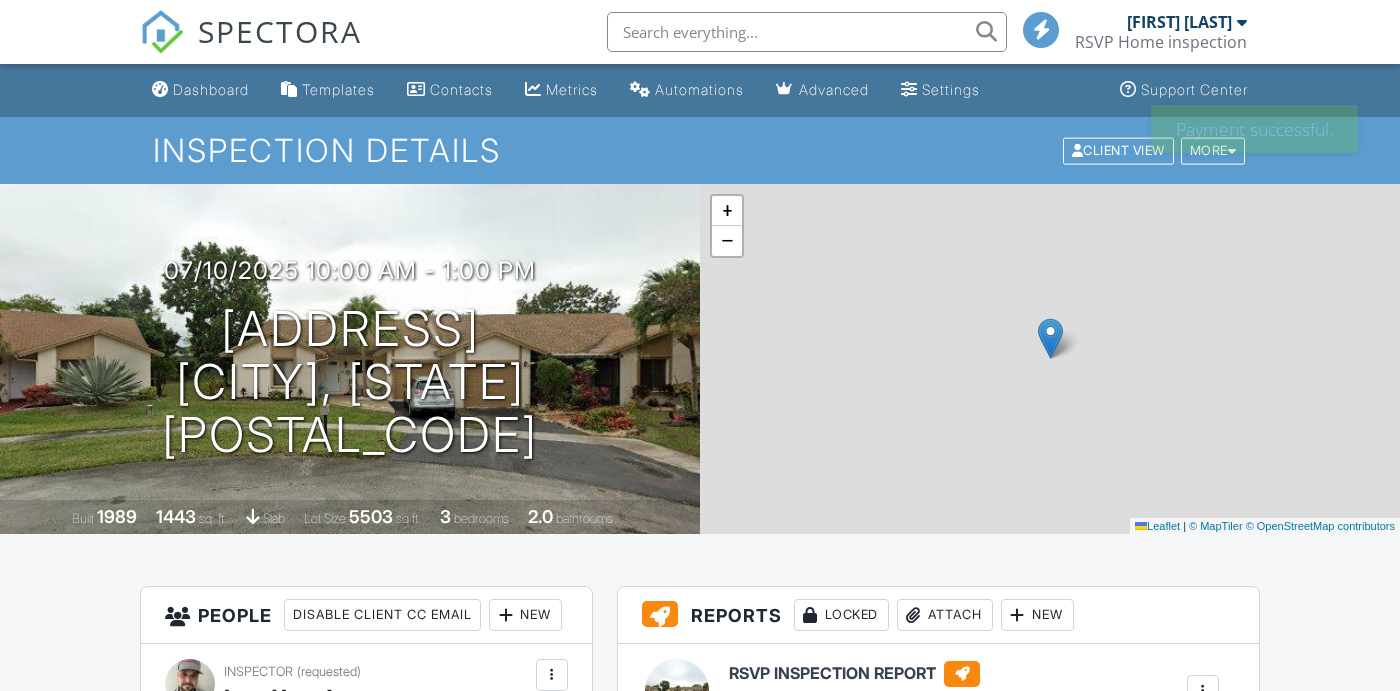 scroll, scrollTop: 0, scrollLeft: 0, axis: both 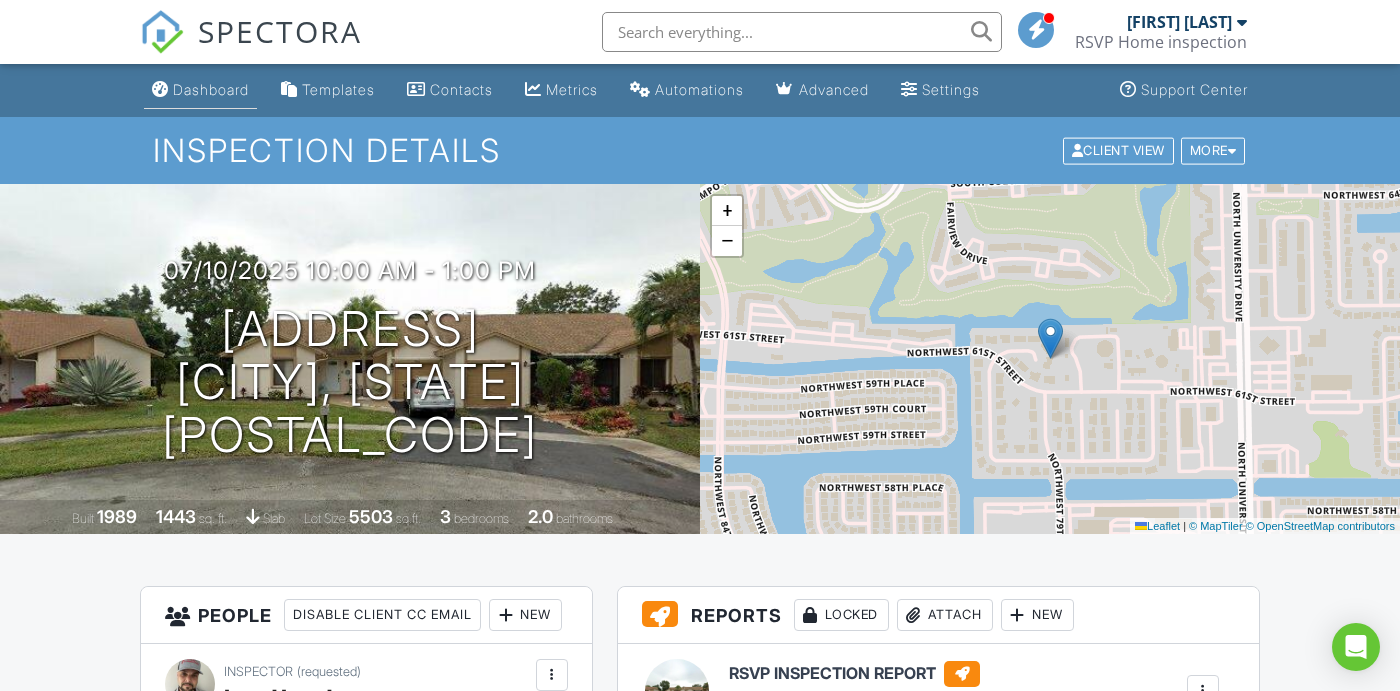 click on "Dashboard" at bounding box center [211, 89] 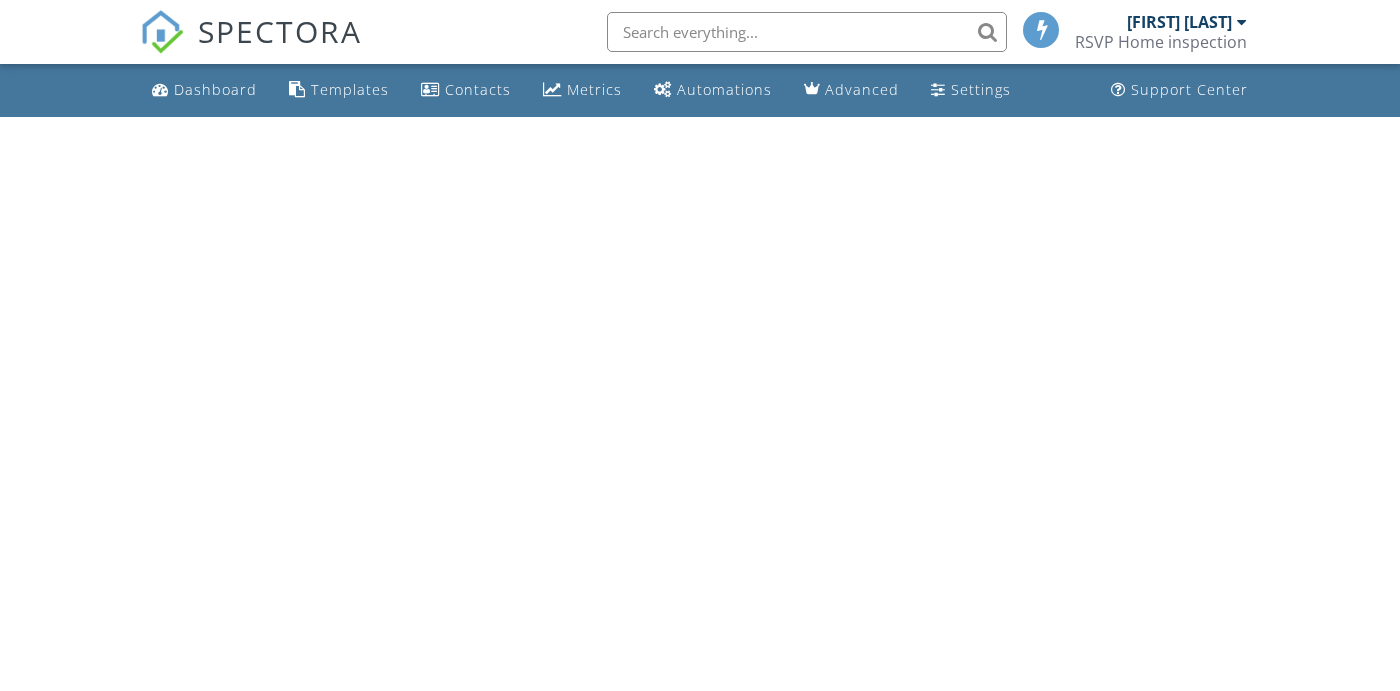 scroll, scrollTop: 0, scrollLeft: 0, axis: both 